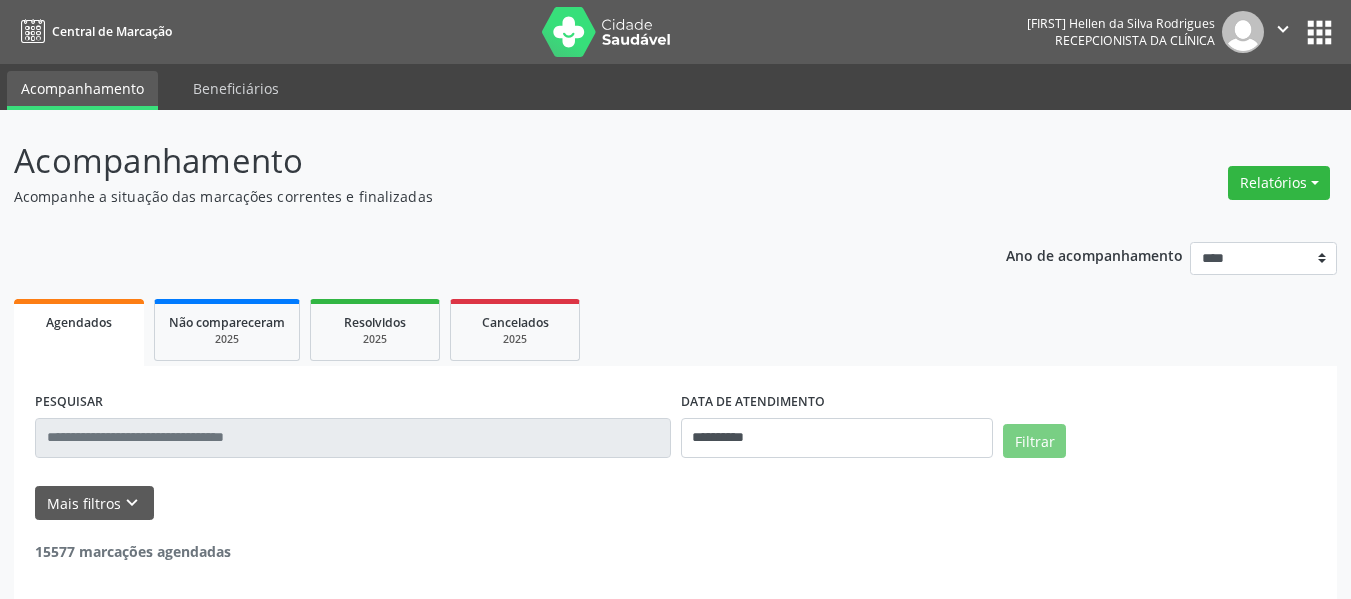 click on "Relatórios" at bounding box center [1279, 183] 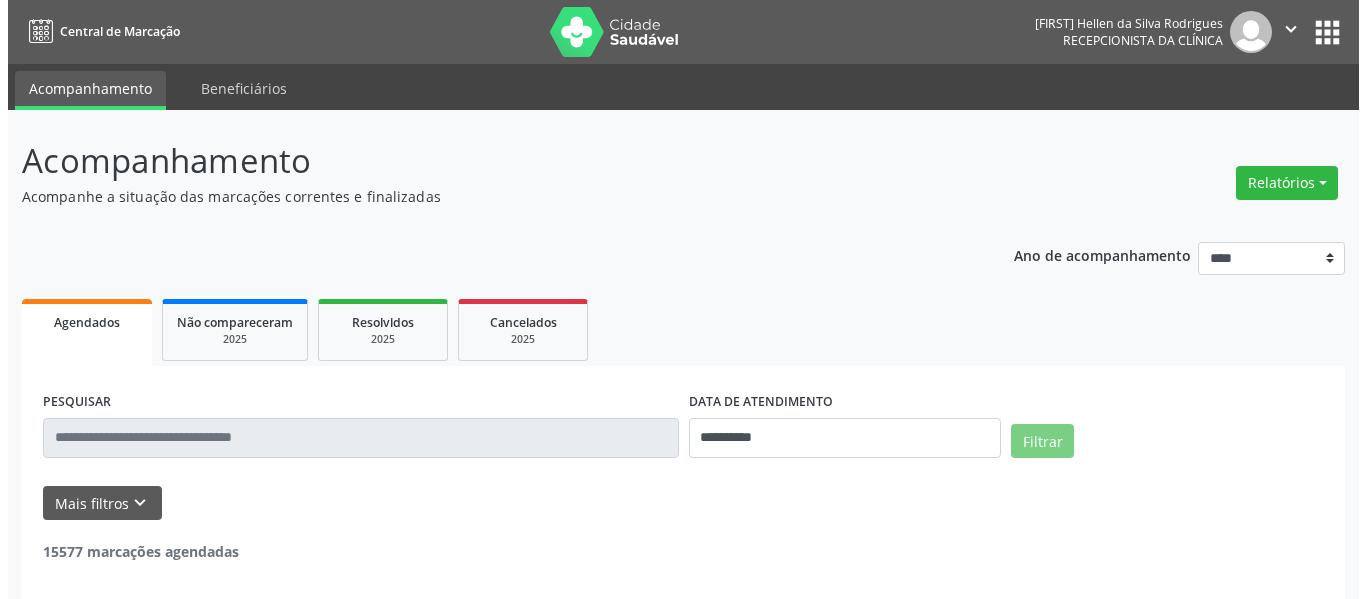 scroll, scrollTop: 0, scrollLeft: 0, axis: both 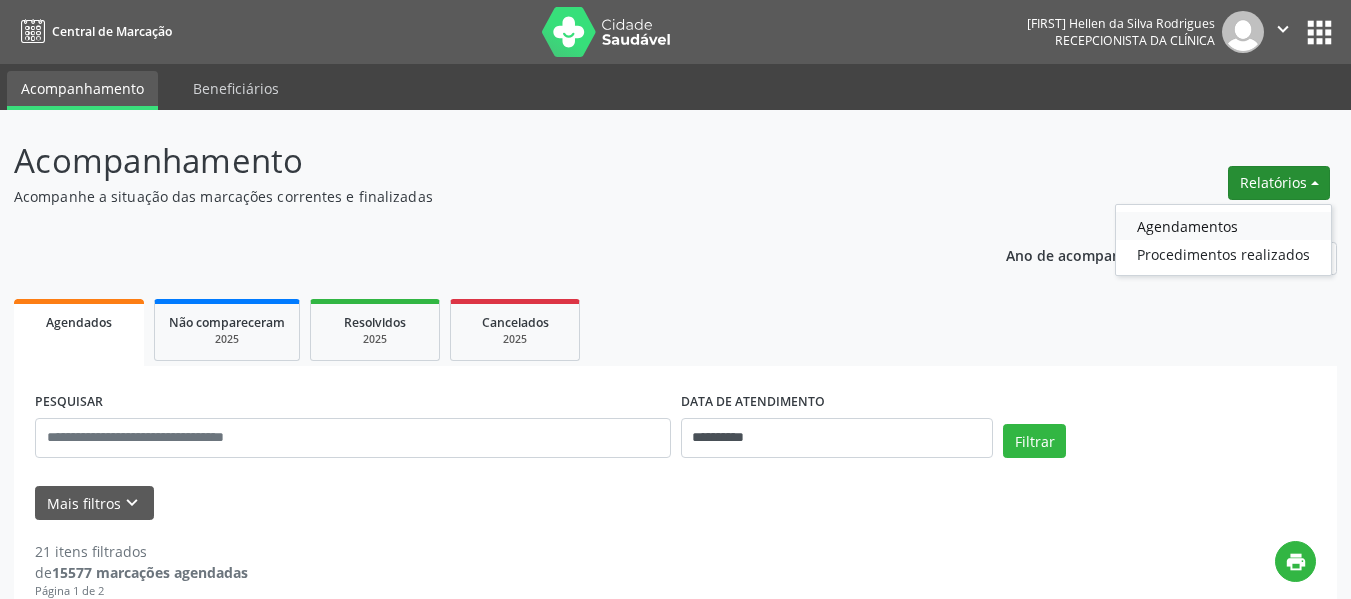 click on "Agendamentos" at bounding box center [1223, 226] 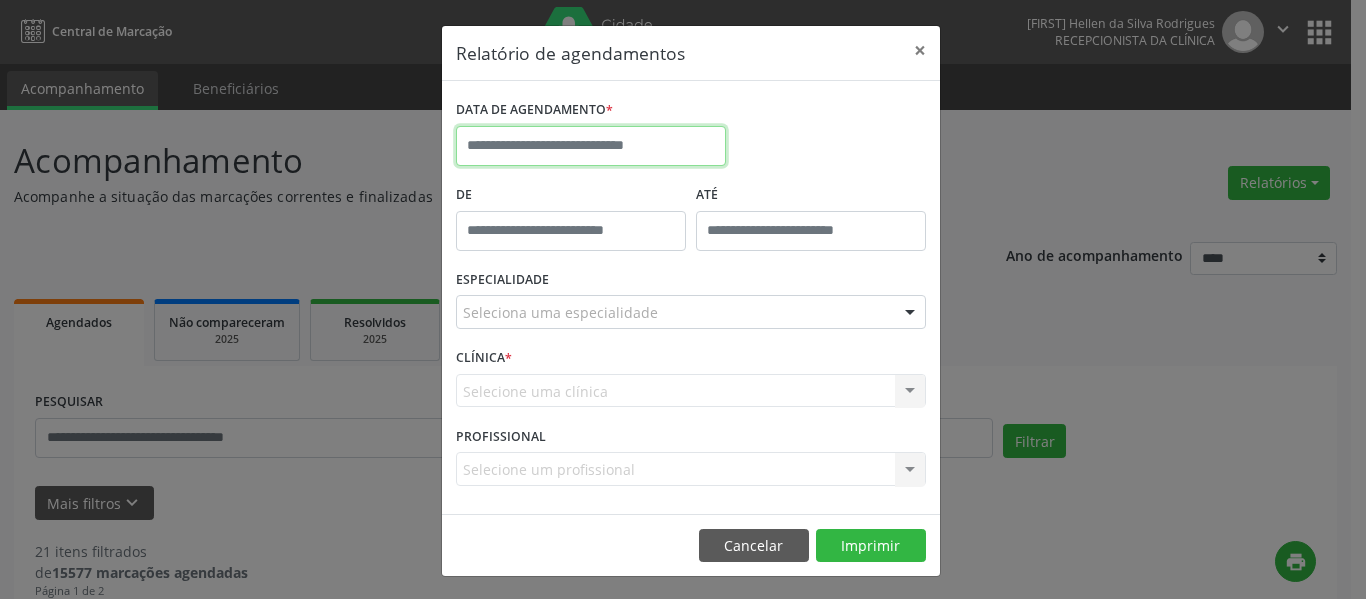click at bounding box center [591, 146] 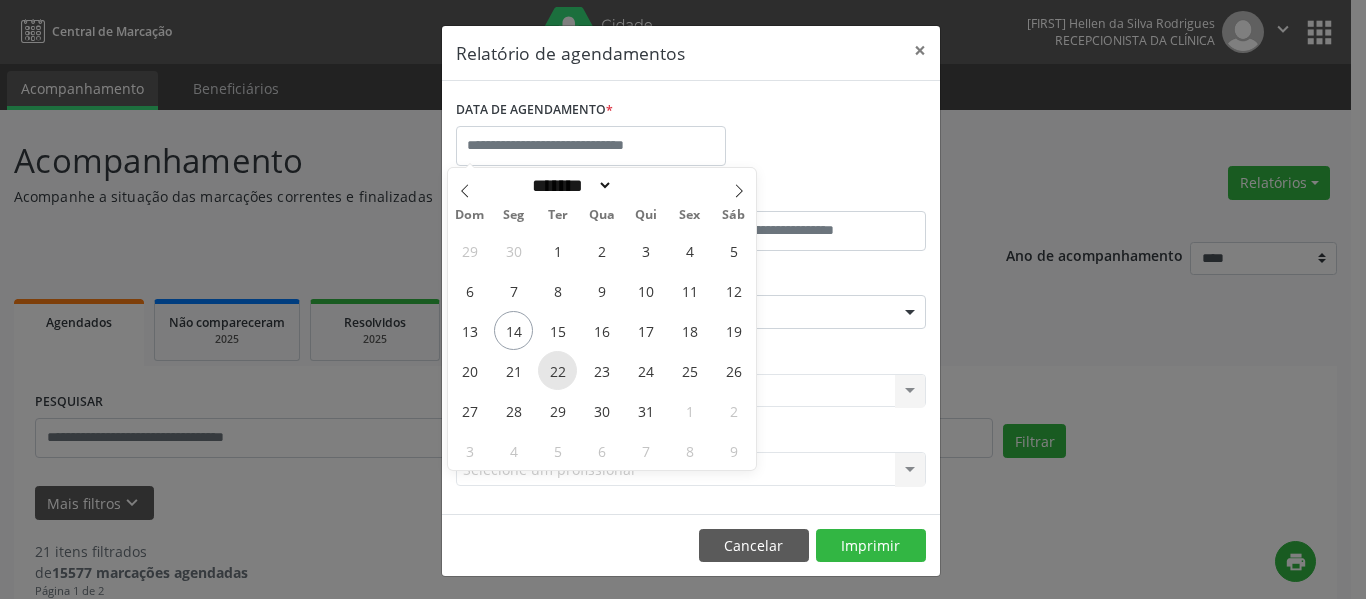 click on "22" at bounding box center (557, 370) 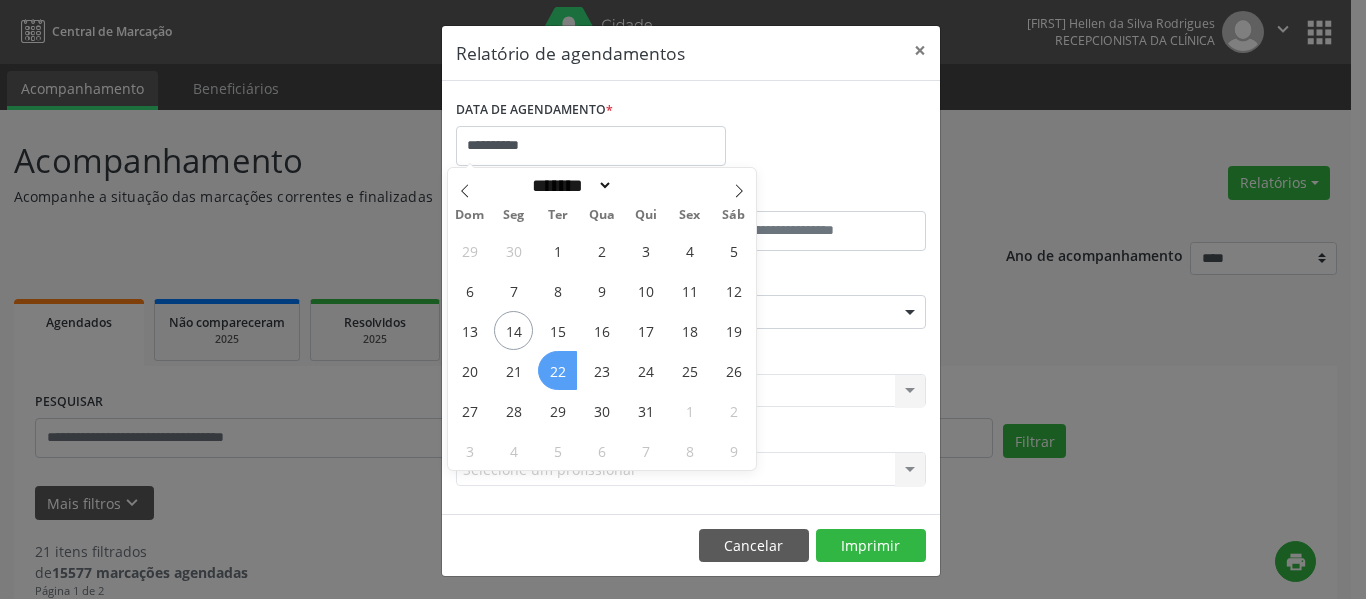 click on "22" at bounding box center [557, 370] 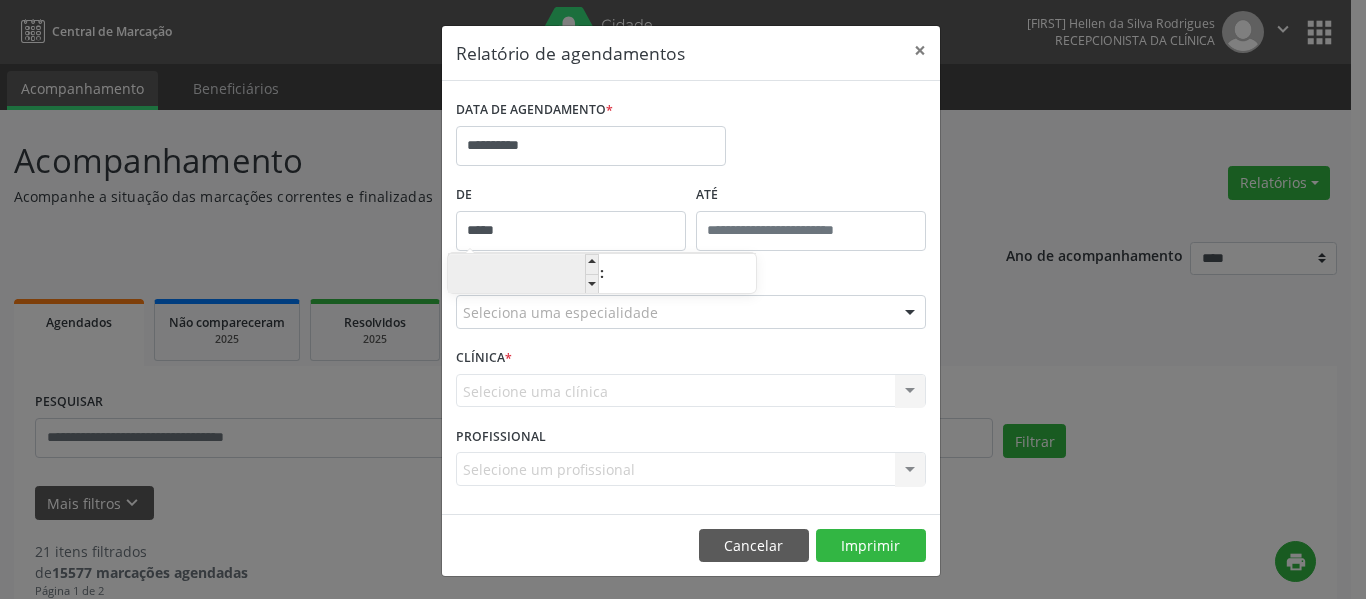 drag, startPoint x: 540, startPoint y: 222, endPoint x: 557, endPoint y: 253, distance: 35.35534 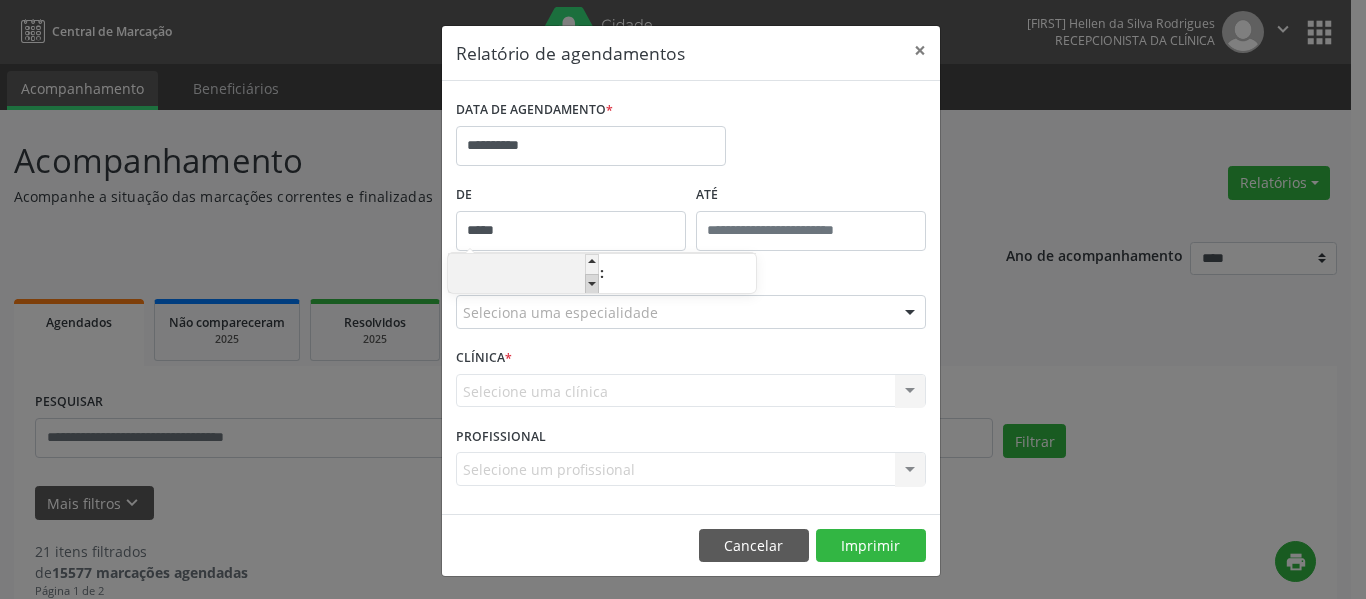 click at bounding box center (592, 284) 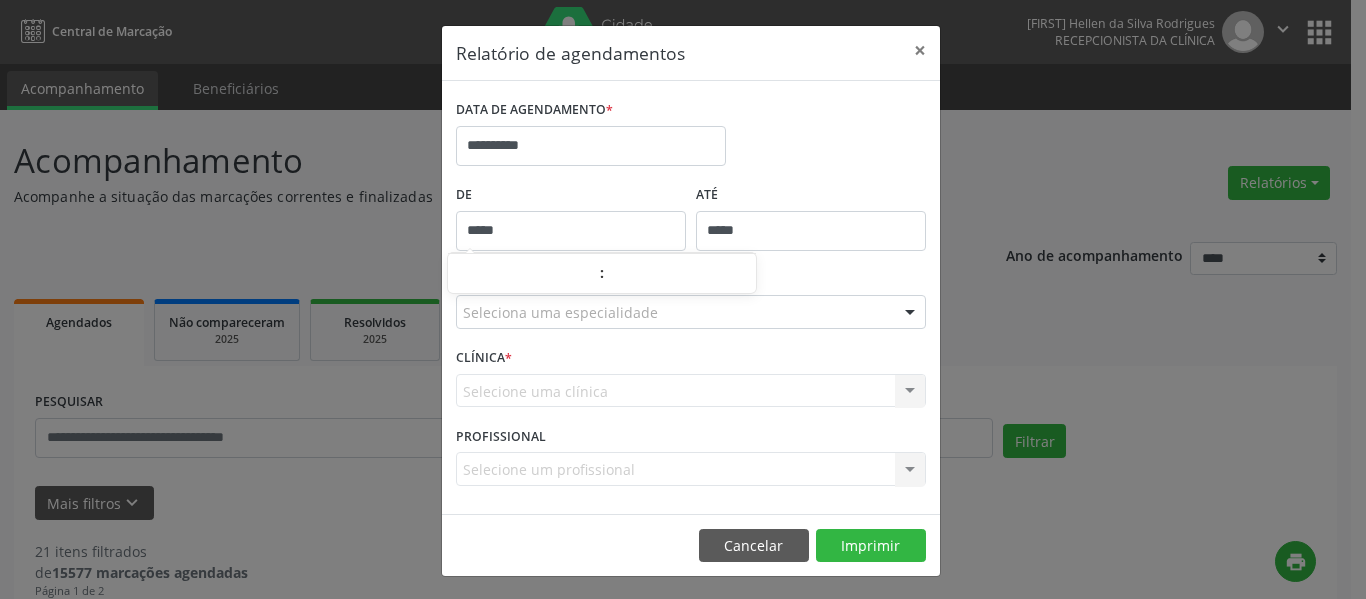 click on "*****" at bounding box center (811, 231) 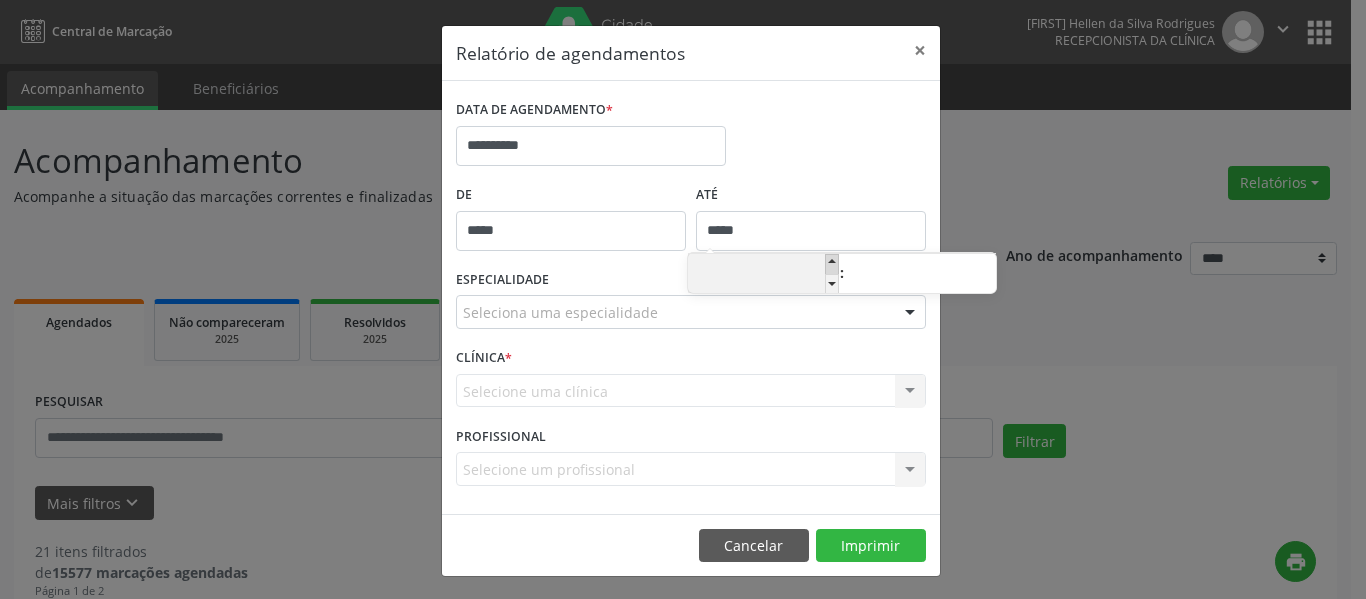 click at bounding box center (832, 264) 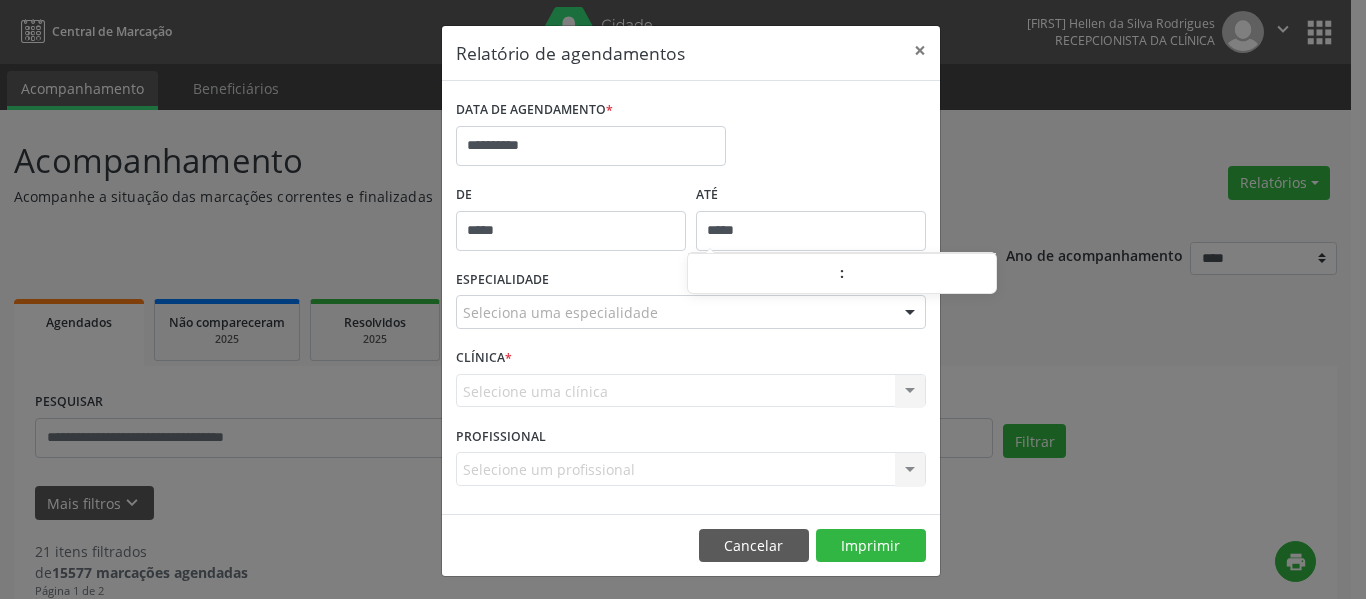 click on "**********" at bounding box center (691, 137) 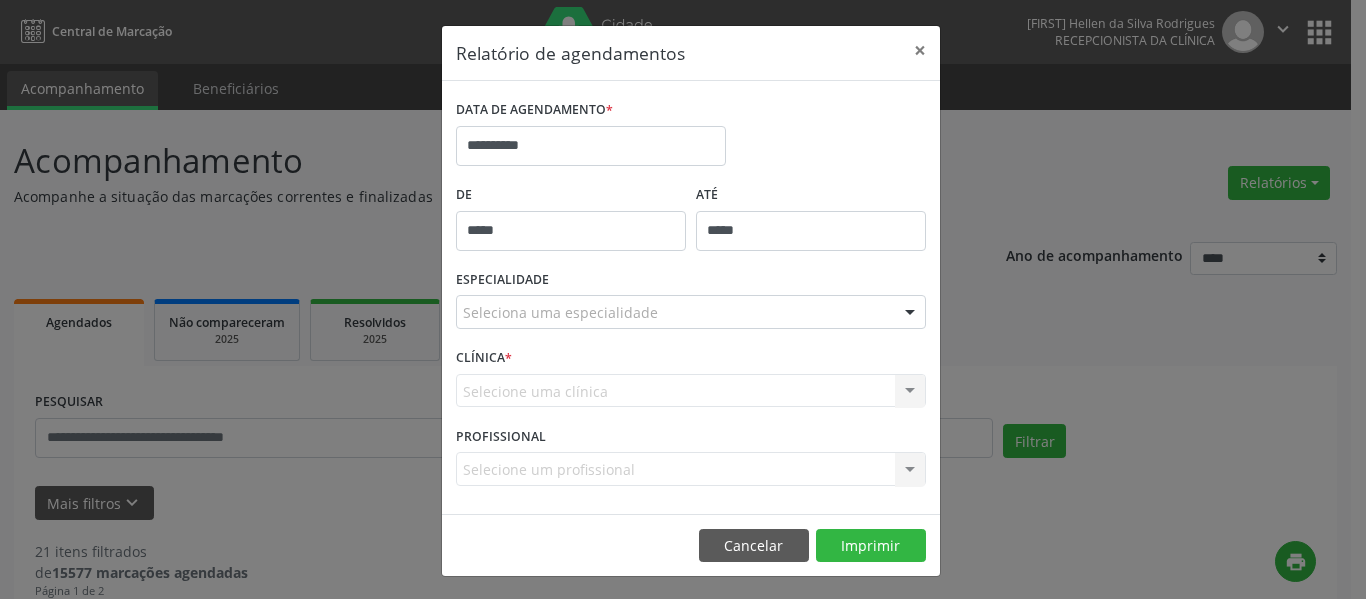 click on "Seleciona uma especialidade" at bounding box center [691, 312] 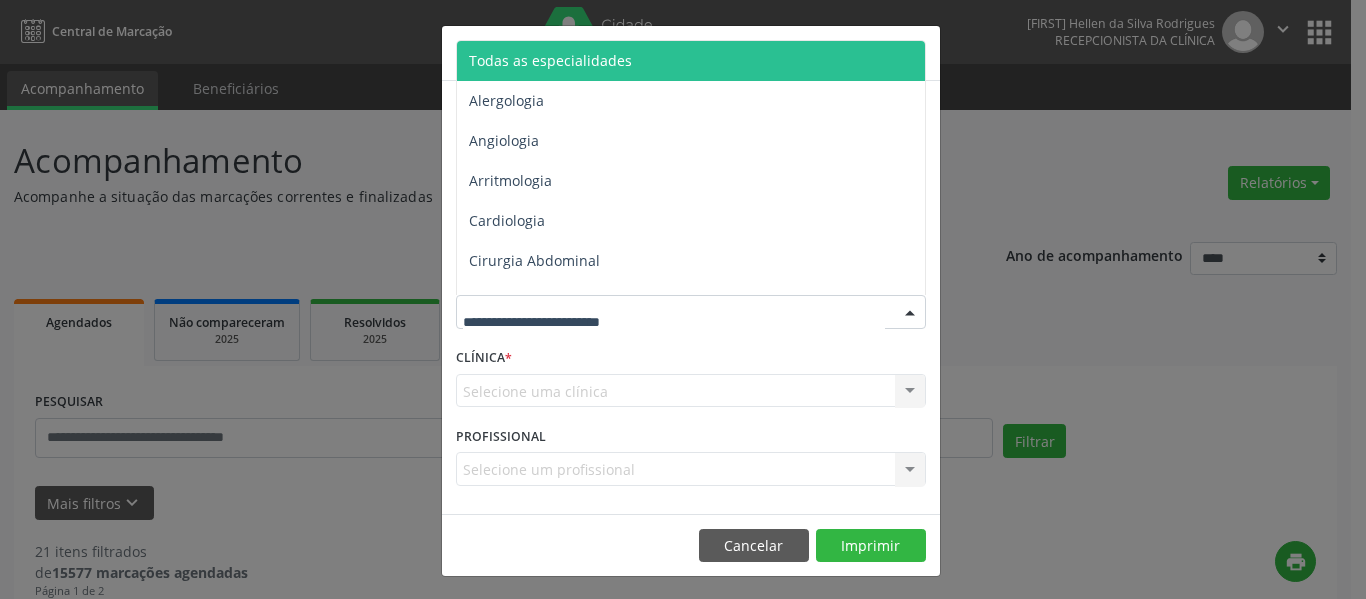 click on "Todas as especialidades" at bounding box center [550, 60] 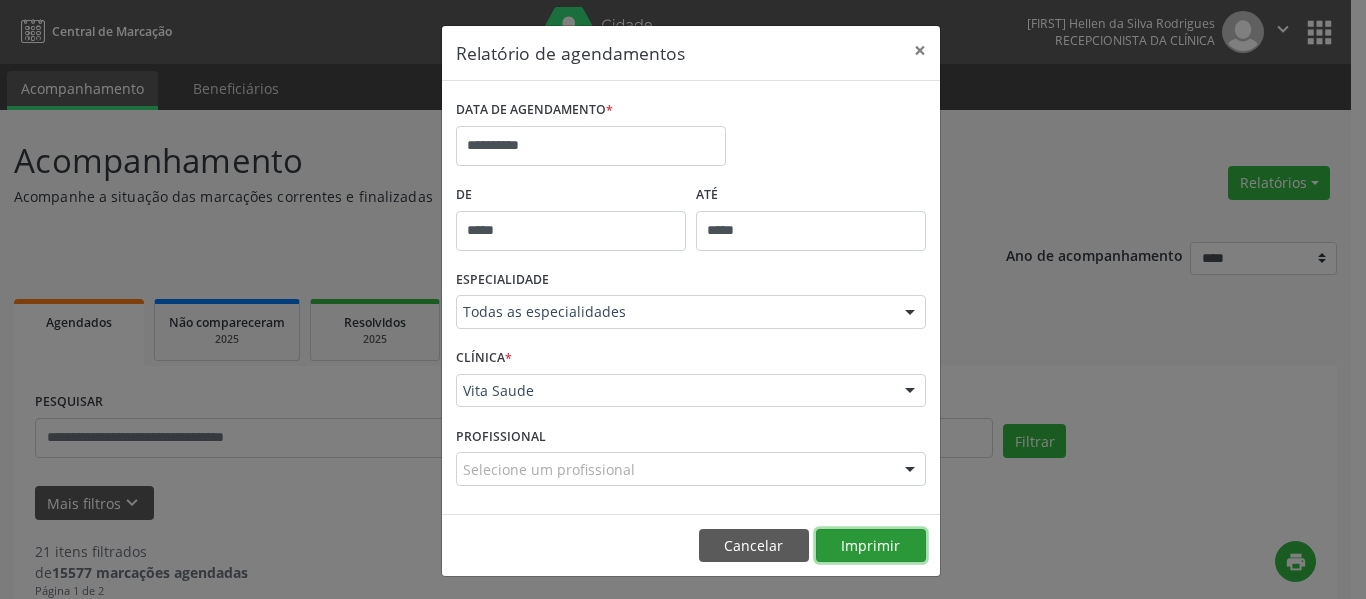 click on "Imprimir" at bounding box center [871, 546] 